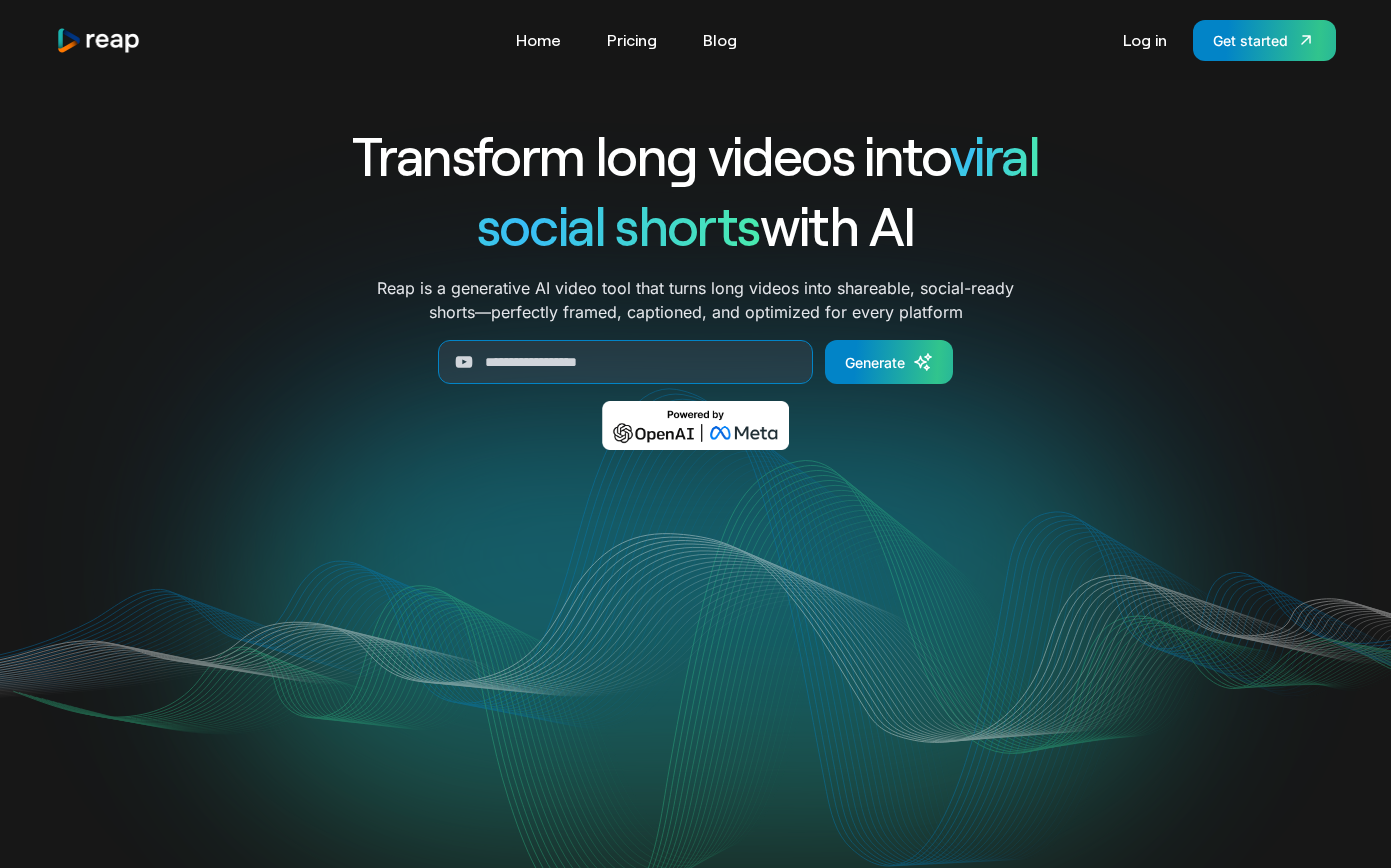 scroll, scrollTop: 0, scrollLeft: 0, axis: both 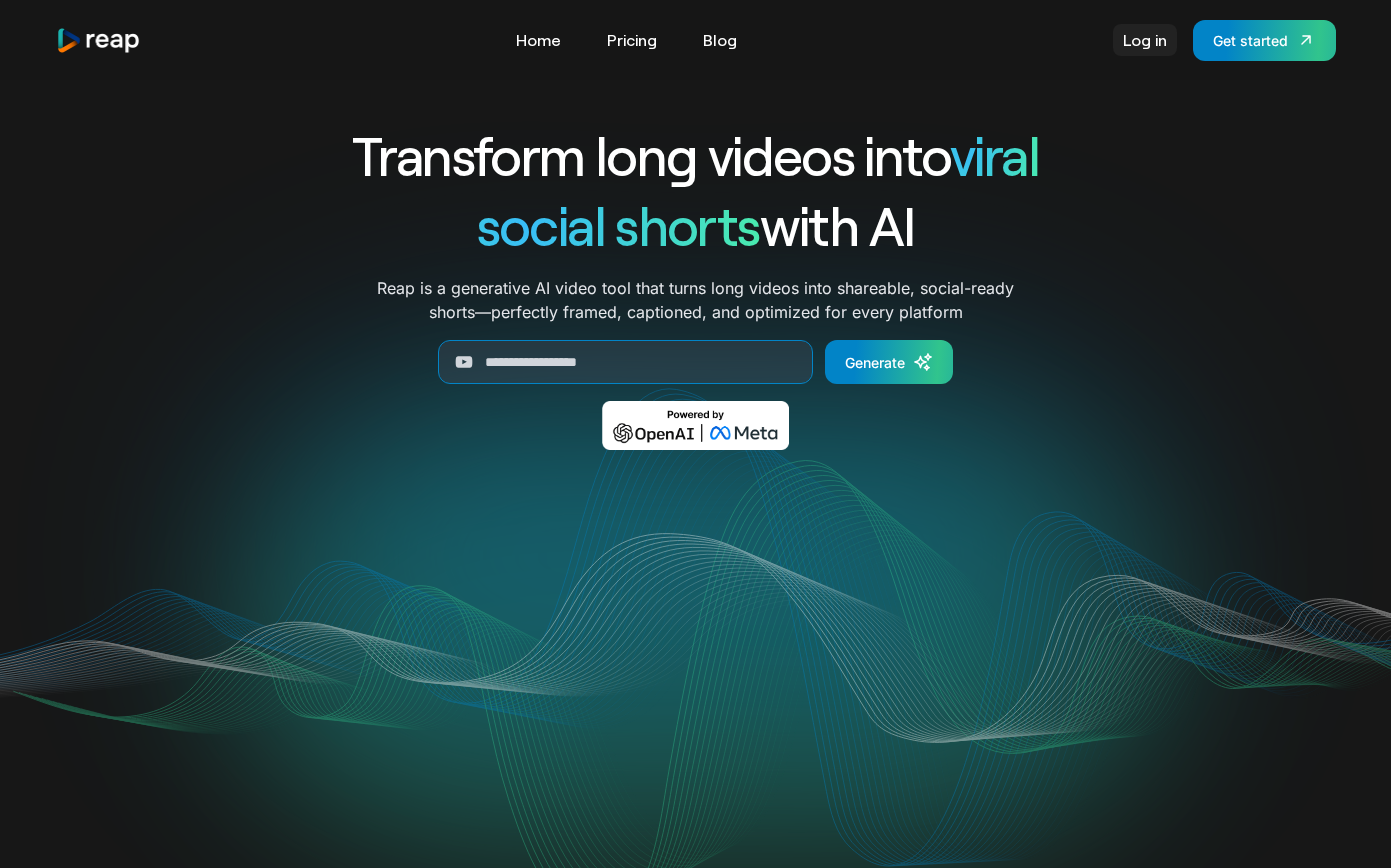 click on "Log in" at bounding box center (1145, 40) 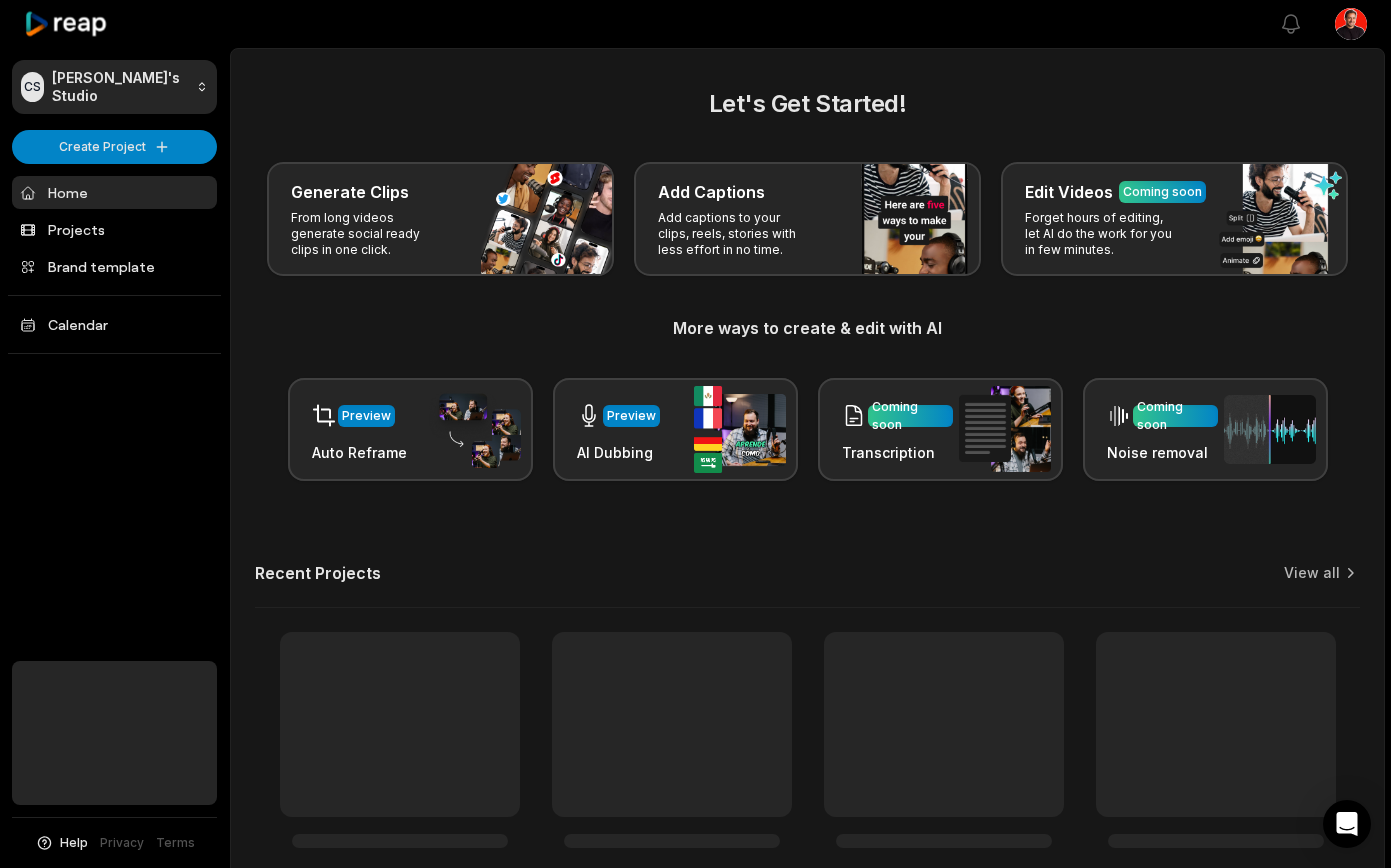 scroll, scrollTop: 0, scrollLeft: 0, axis: both 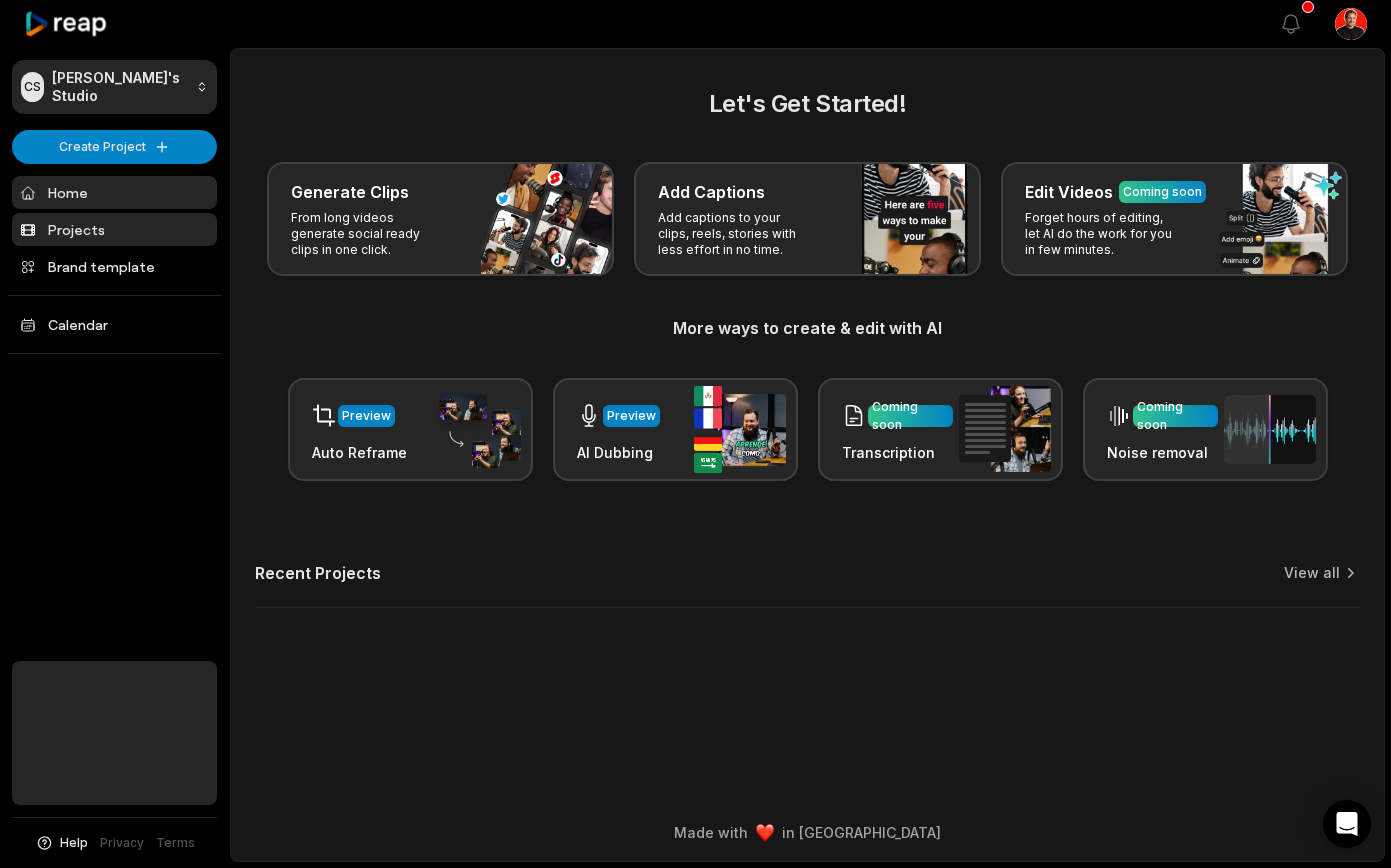 click on "Projects" at bounding box center [114, 229] 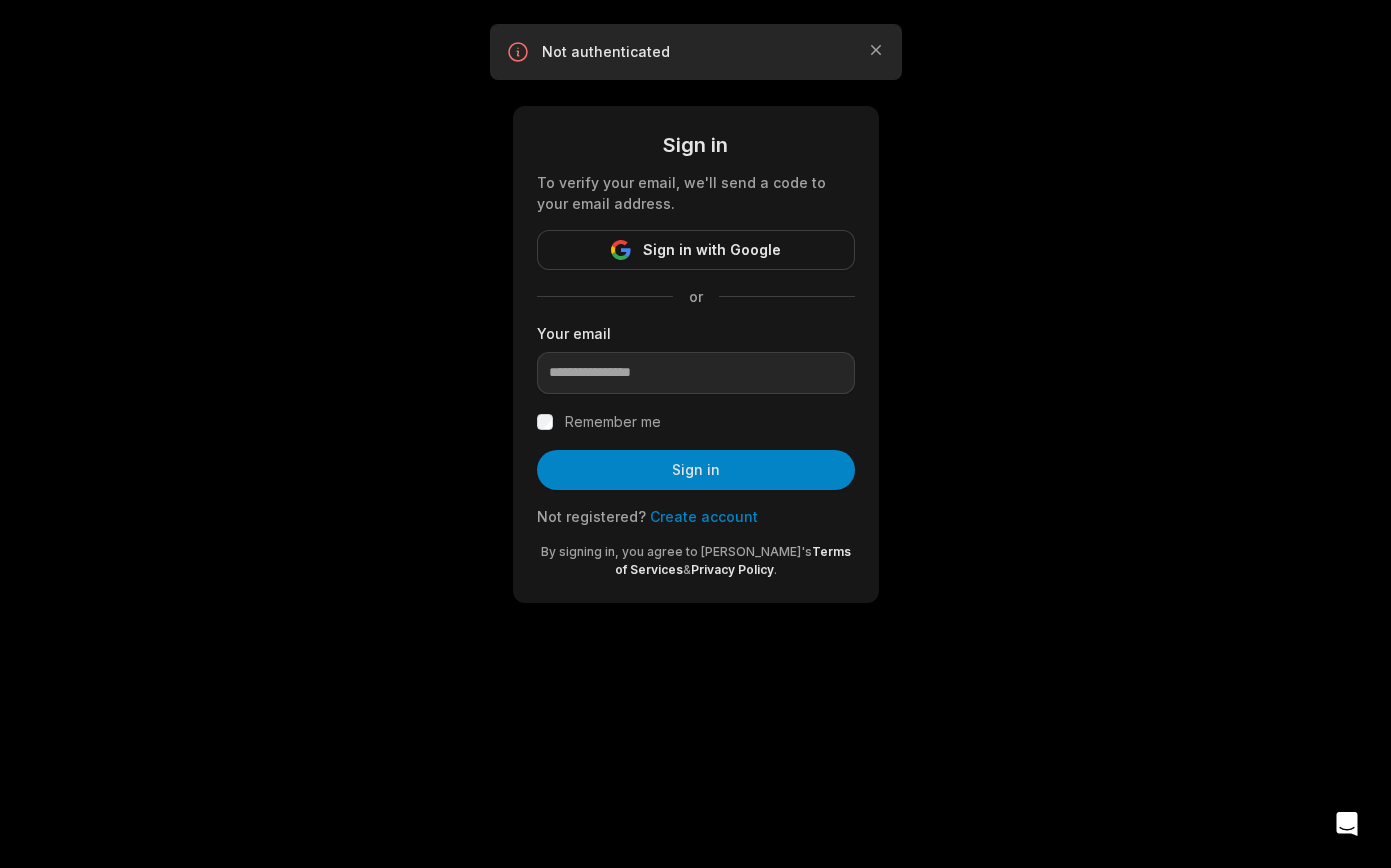scroll, scrollTop: 0, scrollLeft: 0, axis: both 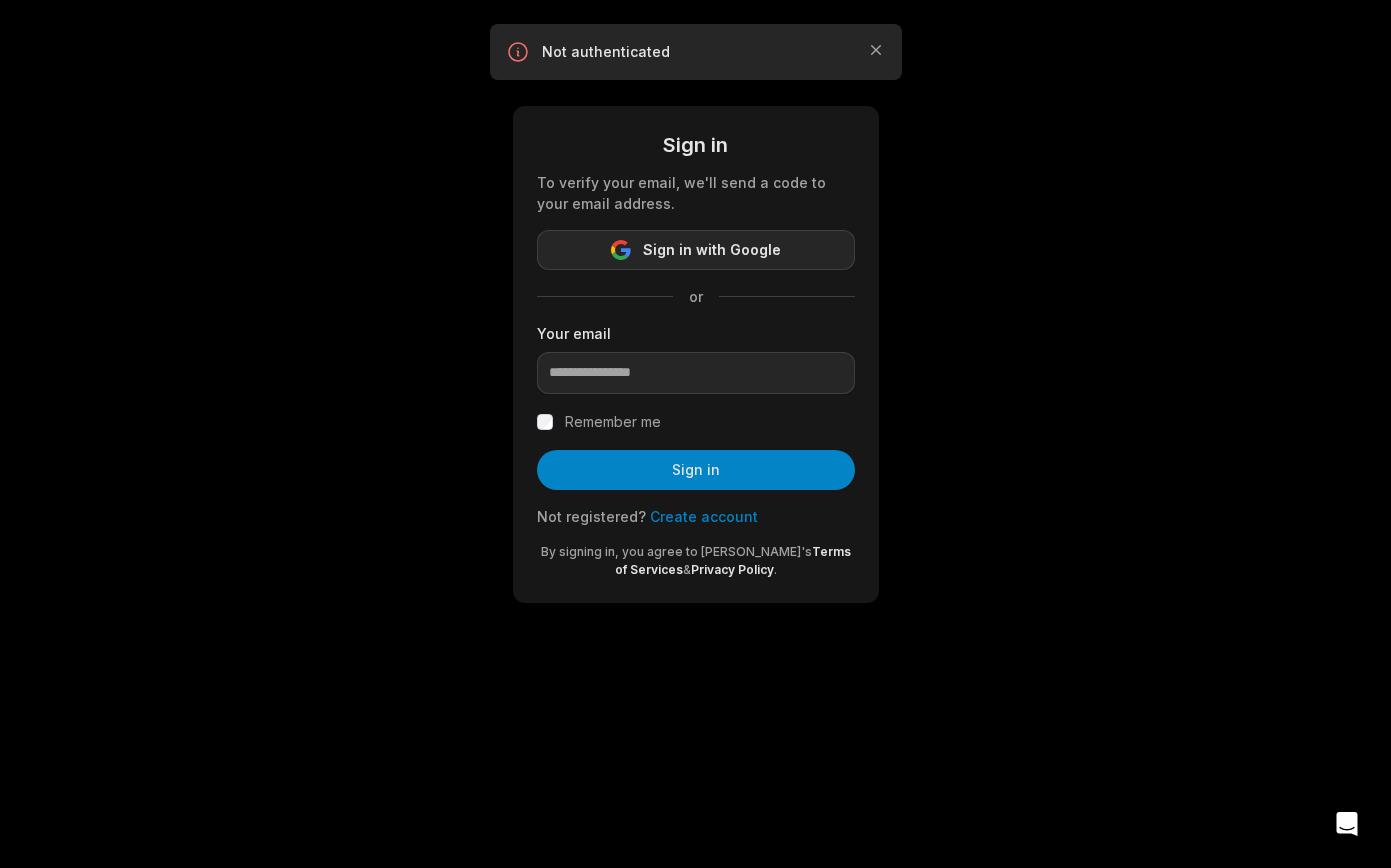 click on "Sign in with Google" at bounding box center [712, 250] 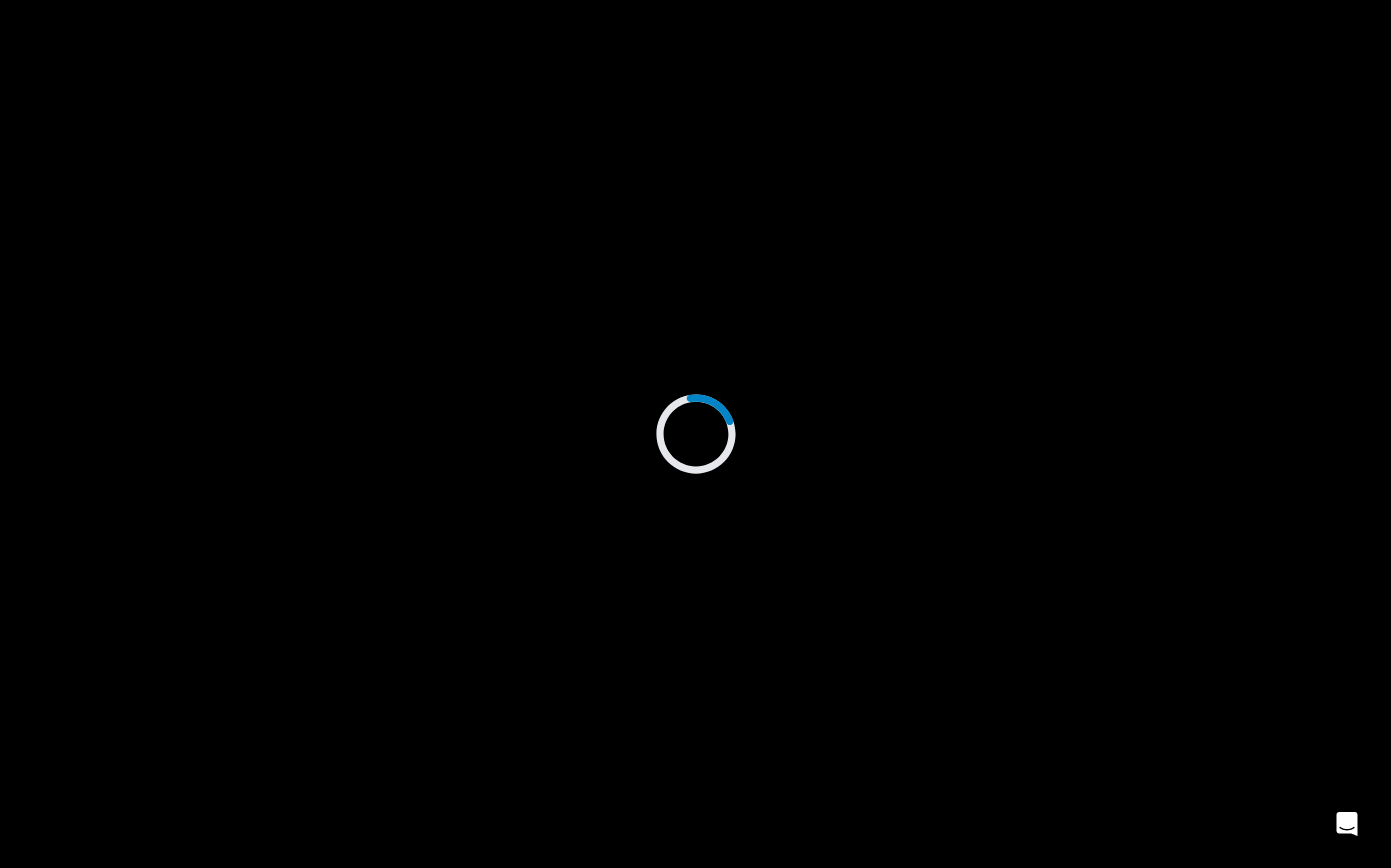 scroll, scrollTop: 0, scrollLeft: 0, axis: both 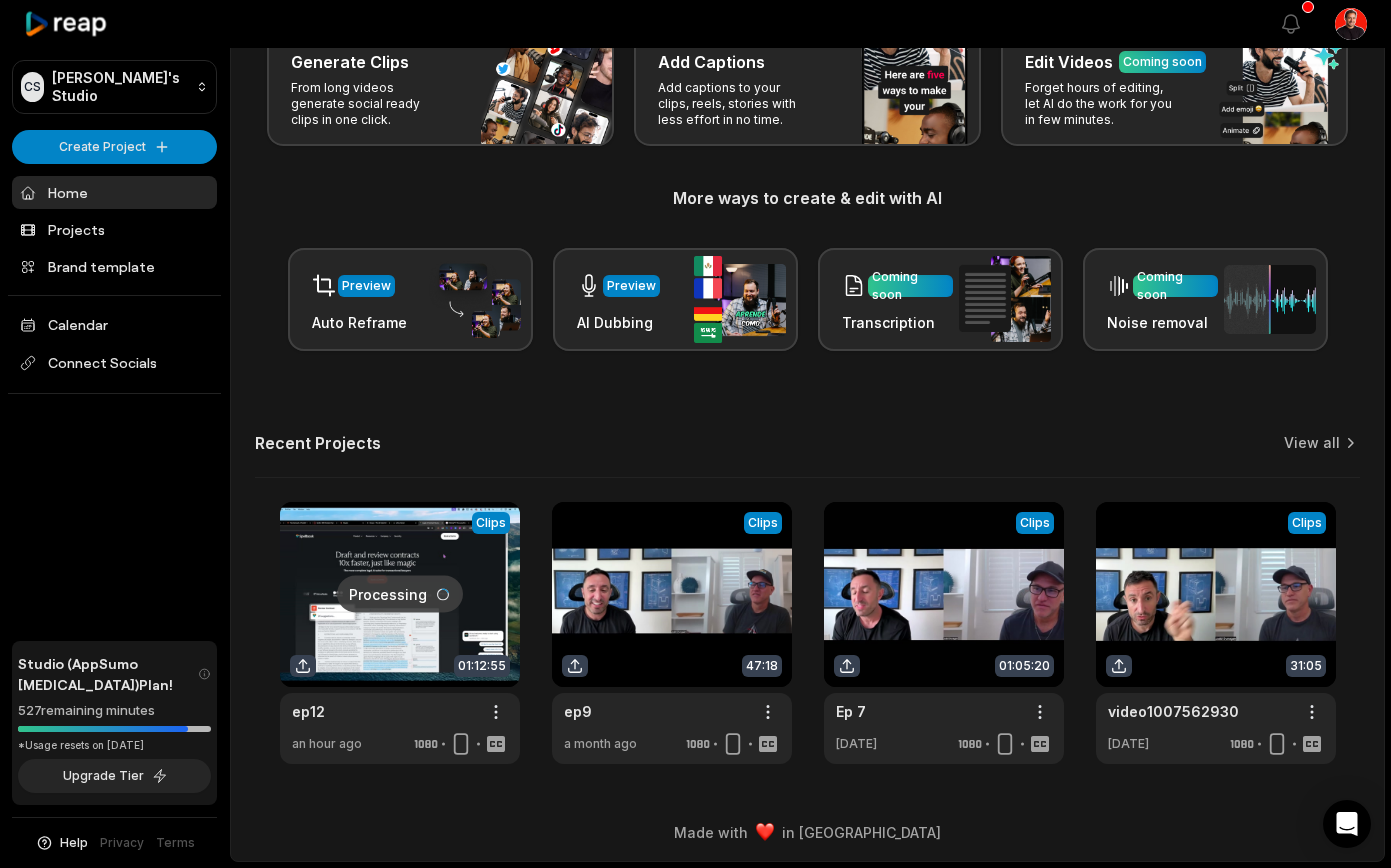 click at bounding box center [400, 633] 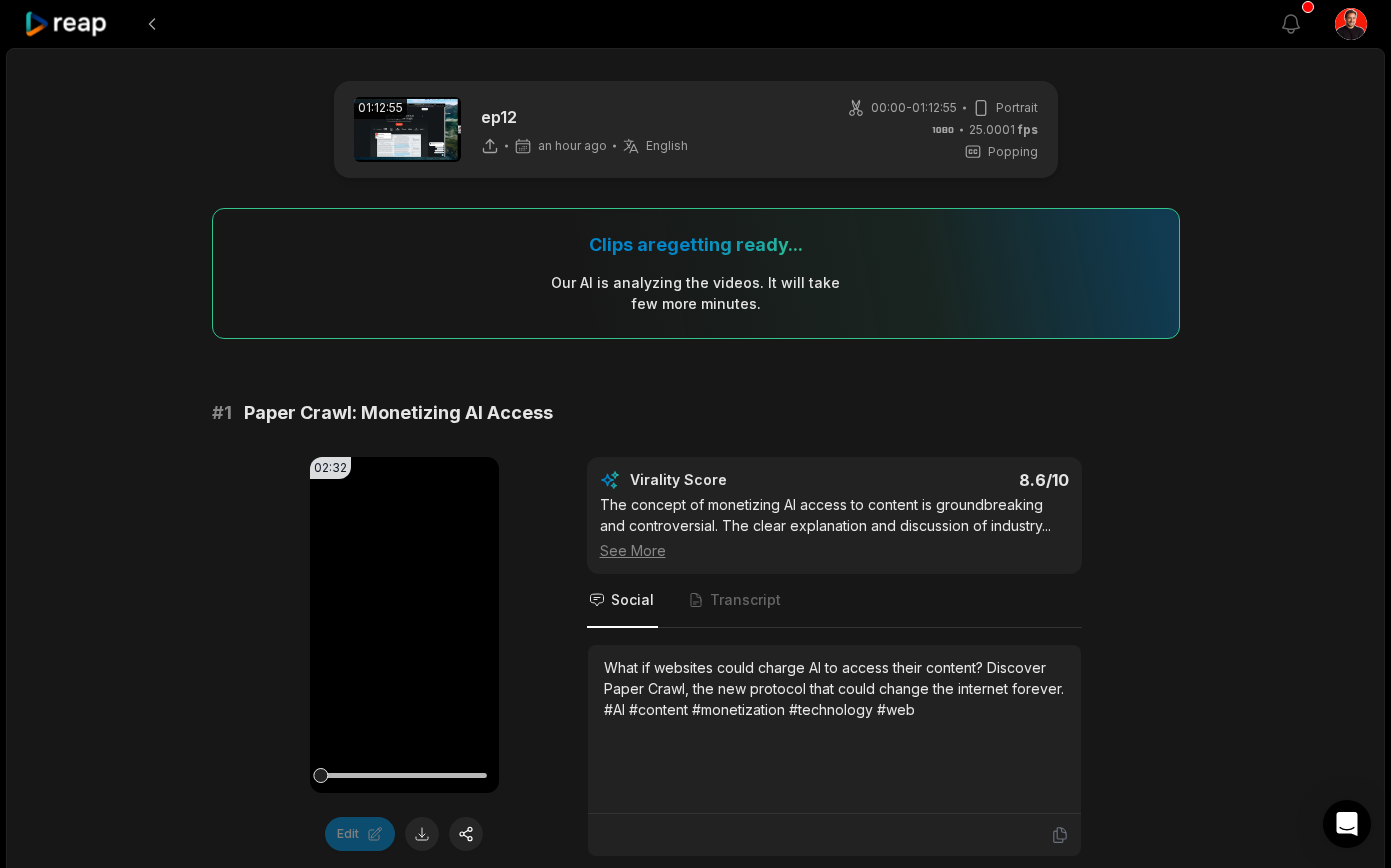 scroll, scrollTop: 130, scrollLeft: 0, axis: vertical 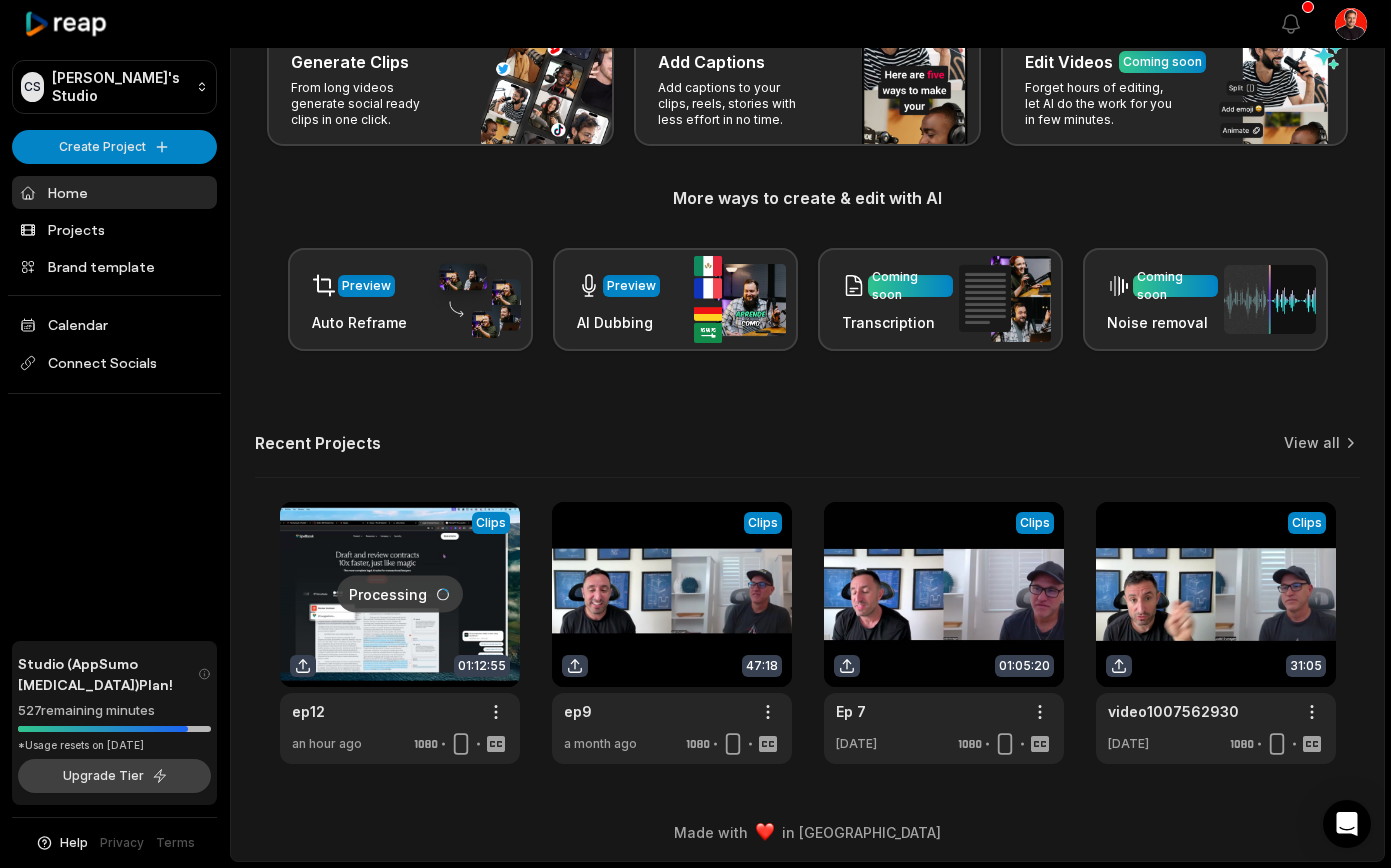 click on "Upgrade Tier" at bounding box center (114, 776) 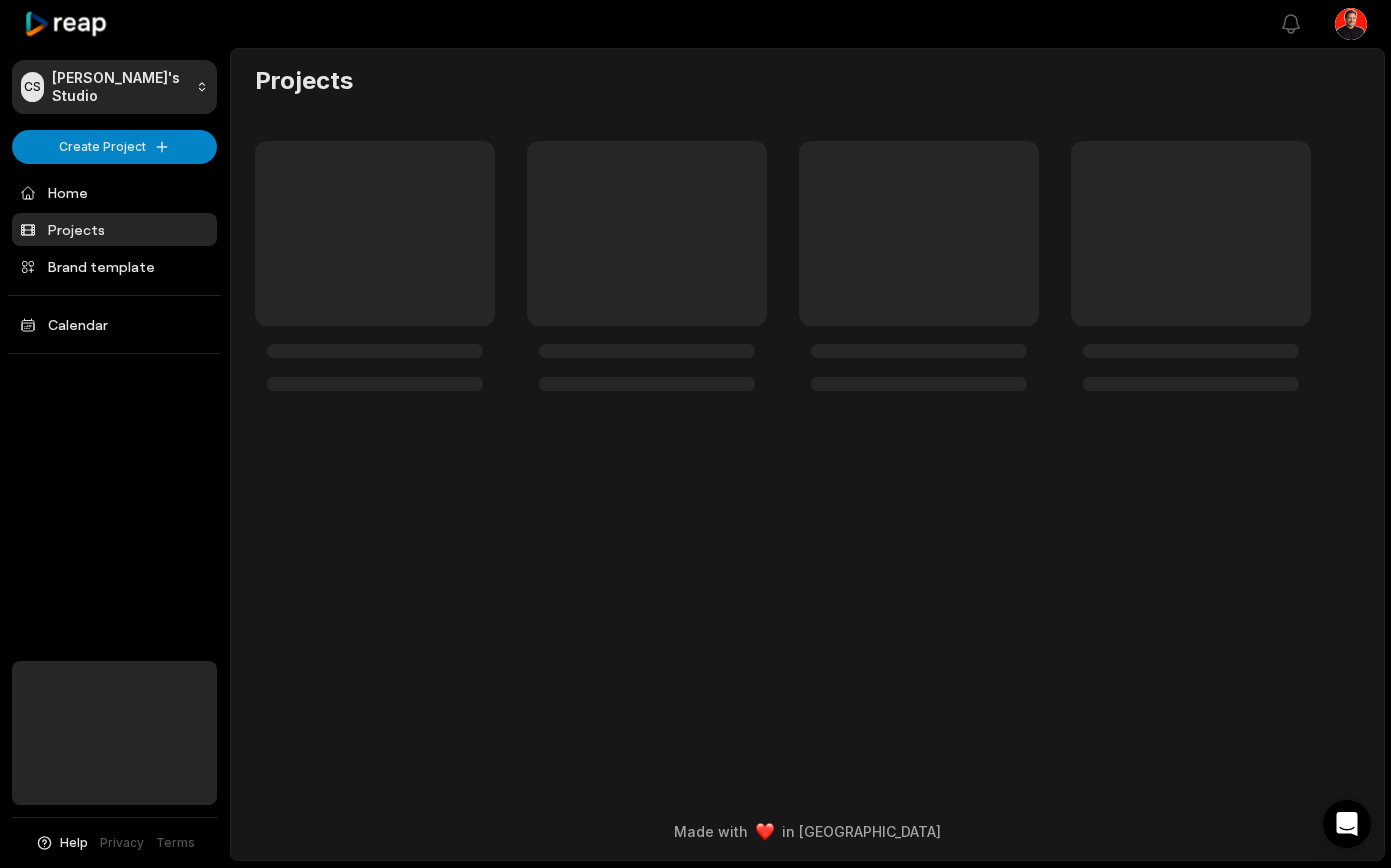 scroll, scrollTop: 0, scrollLeft: 0, axis: both 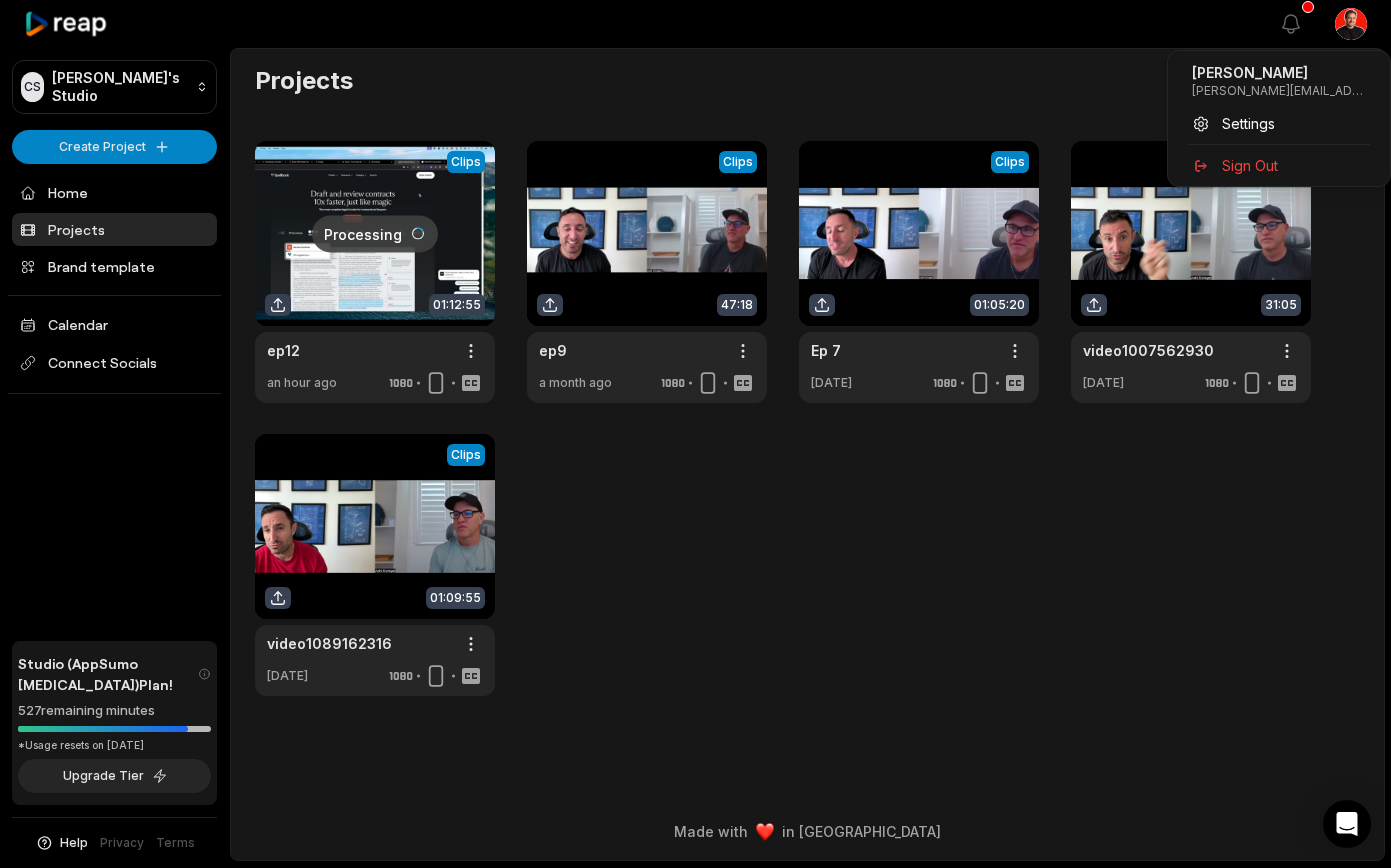 click on "[PERSON_NAME] Studio Create Project Home Projects Brand template Calendar Connect Socials Studio (AppSumo [MEDICAL_DATA])  Plan! 527  remaining minutes *Usage resets on [DATE] Upgrade Tier Help Privacy Terms Open sidebar View notifications Open user menu Projects   5 projects   Processing Clips 01:12:55 ep12 Open options an hour ago View Clips Clips 47:18 ep9 Open options a month ago View Clips Clips 01:05:20 Ep 7 Open options [DATE] View Clips Clips 31:05 video1007562930 Open options [DATE] View Clips Clips 01:09:55 video1089162316 Open options [DATE] Made with   in [GEOGRAPHIC_DATA]
You are currently on a  STUDIO (APPSUMO [MEDICAL_DATA]) Plan : Minutes used means the duration of input video in minutes which is being processed to create clips. [PERSON_NAME] [PERSON_NAME][EMAIL_ADDRESS][DOMAIN_NAME] Settings Sign Out" at bounding box center [695, 434] 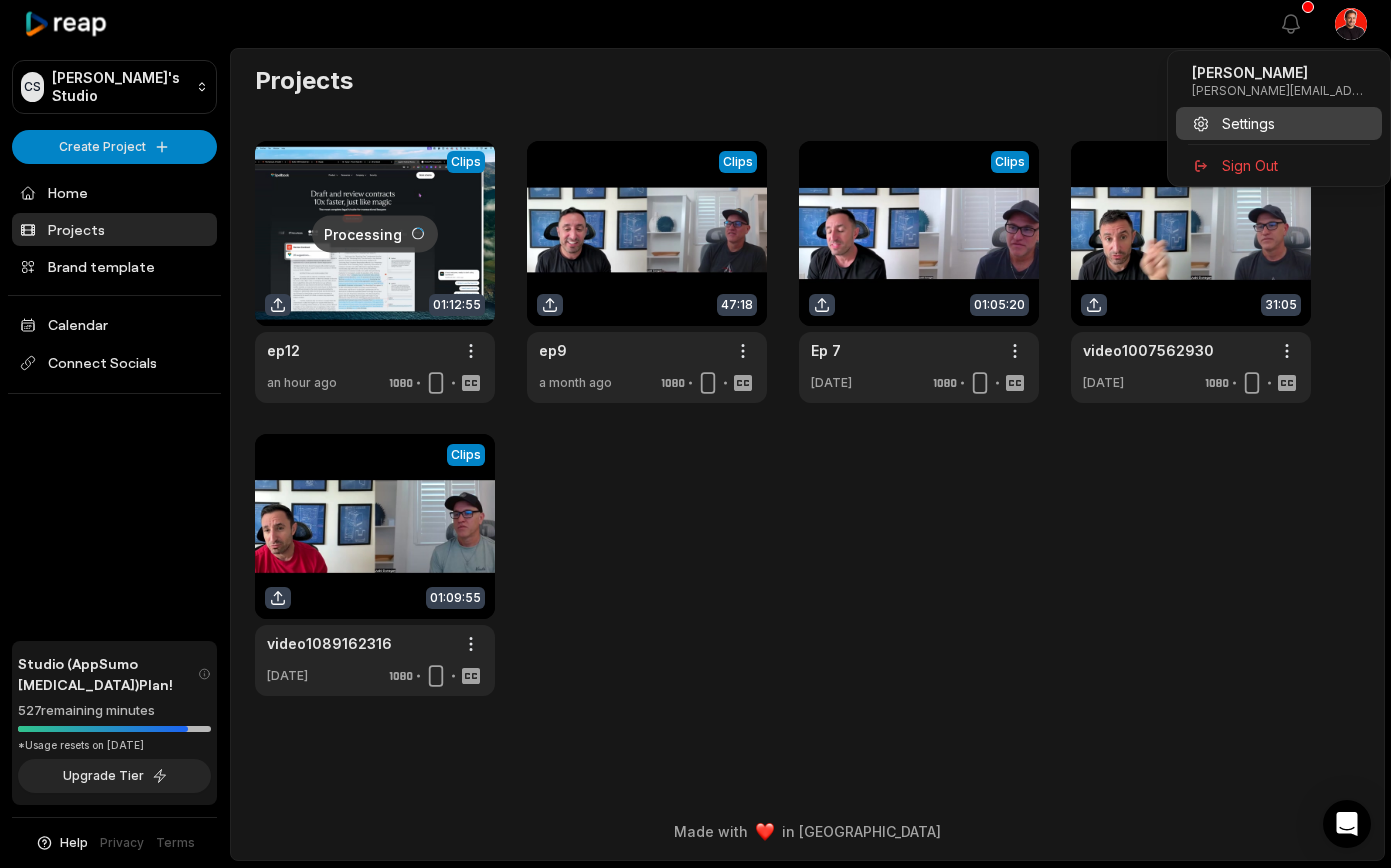 click on "Settings" at bounding box center [1248, 123] 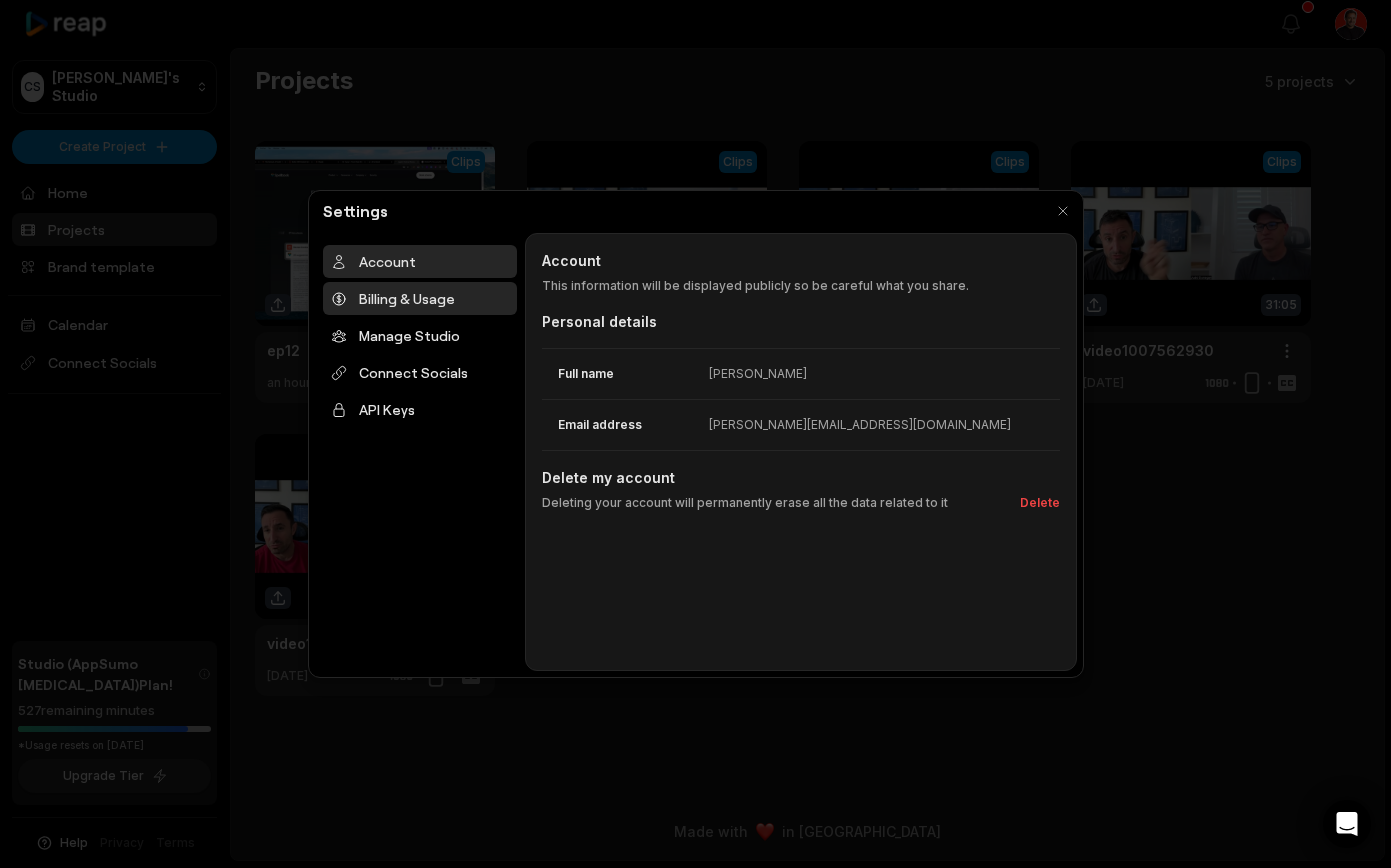 click on "Billing & Usage" at bounding box center (420, 298) 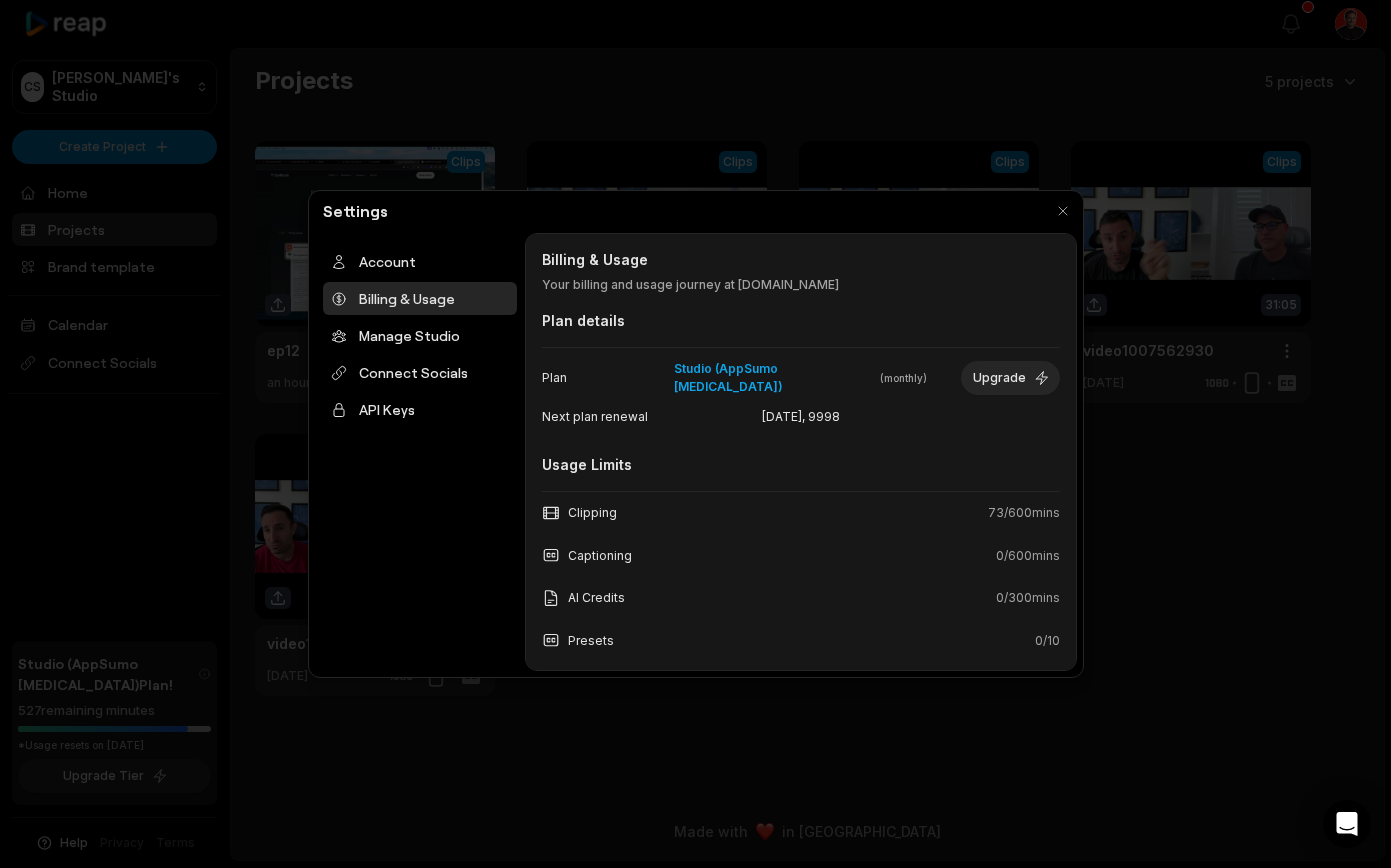 scroll, scrollTop: 0, scrollLeft: 0, axis: both 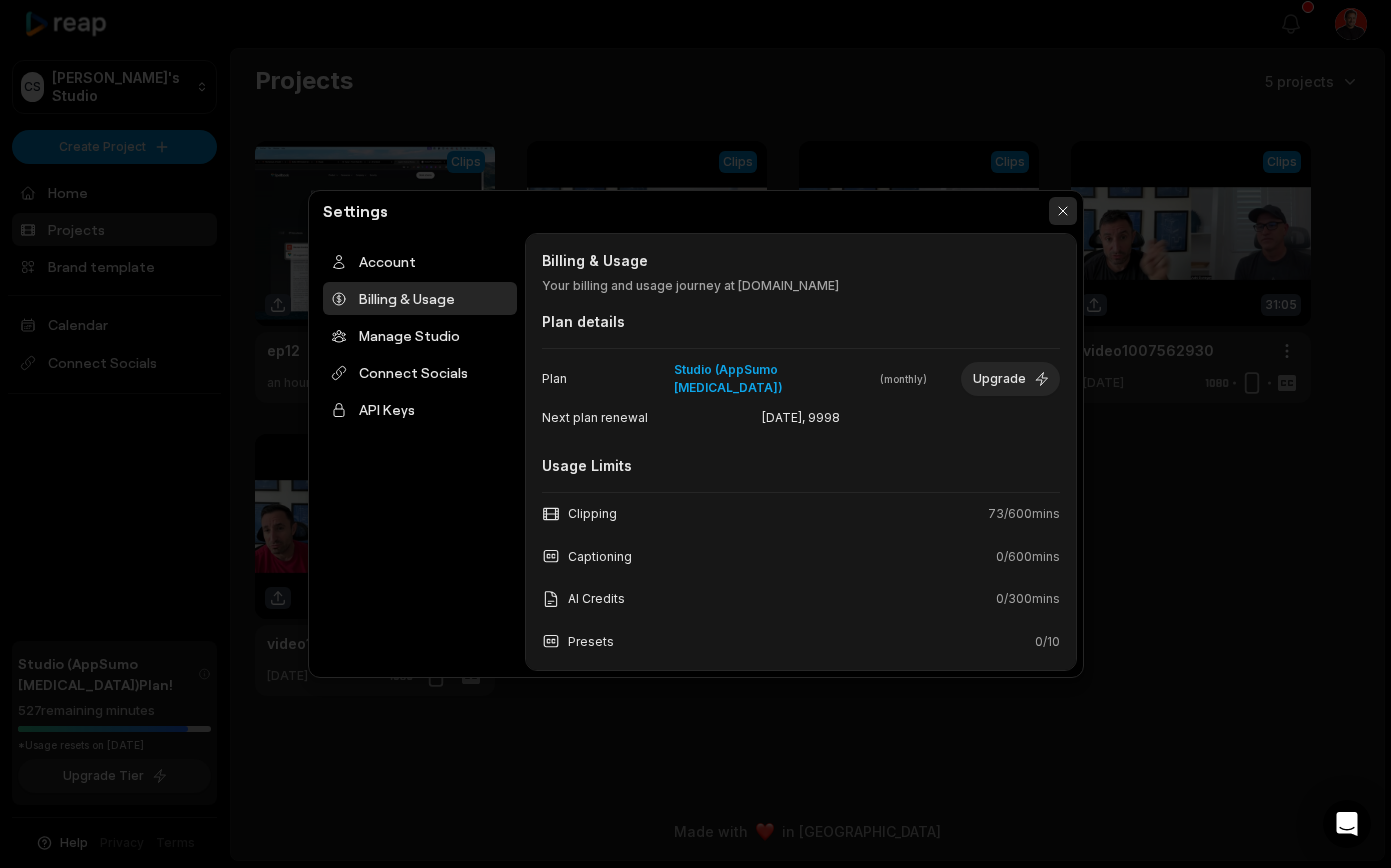 click at bounding box center [1063, 211] 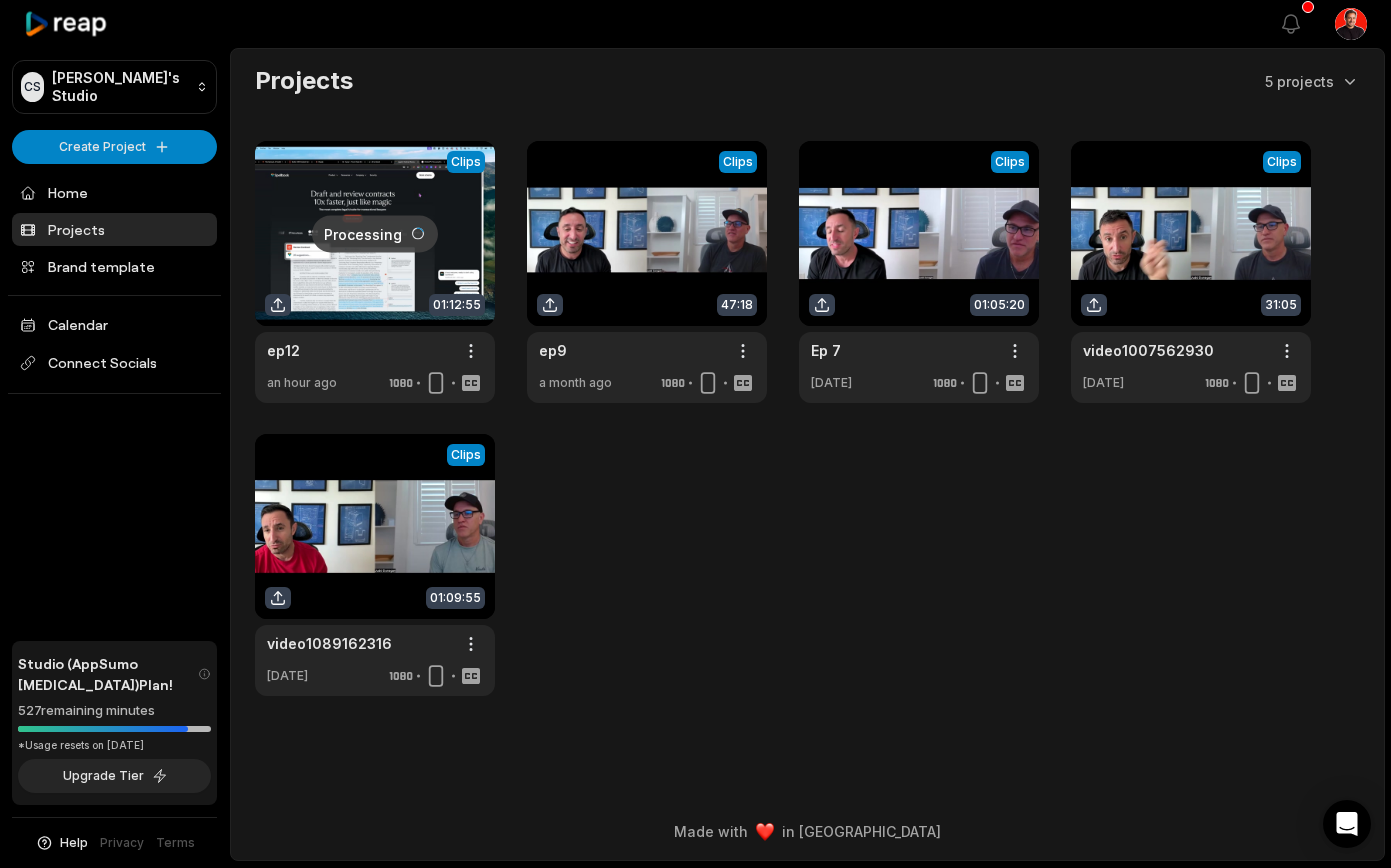 click at bounding box center (375, 272) 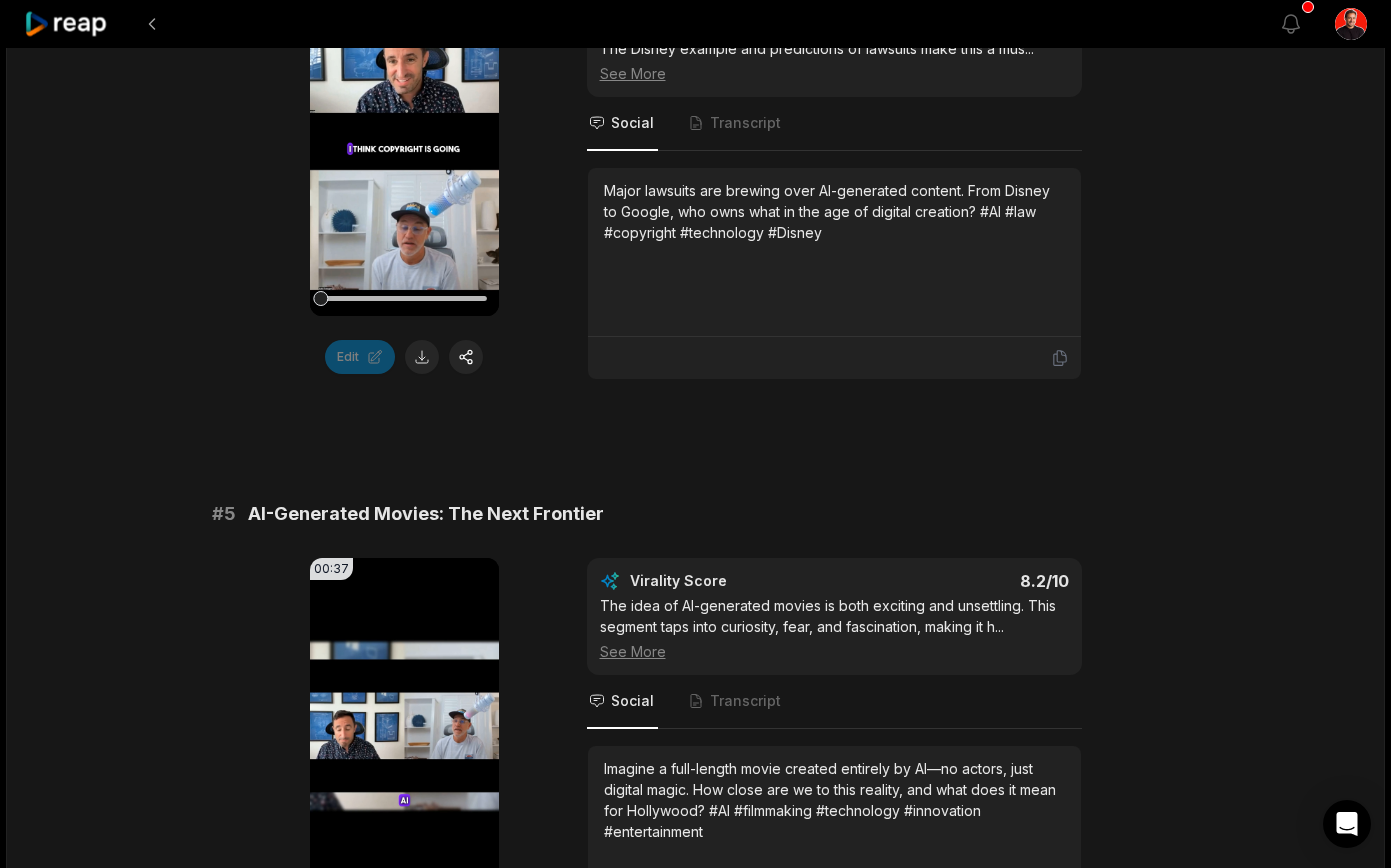 scroll, scrollTop: 2872, scrollLeft: 0, axis: vertical 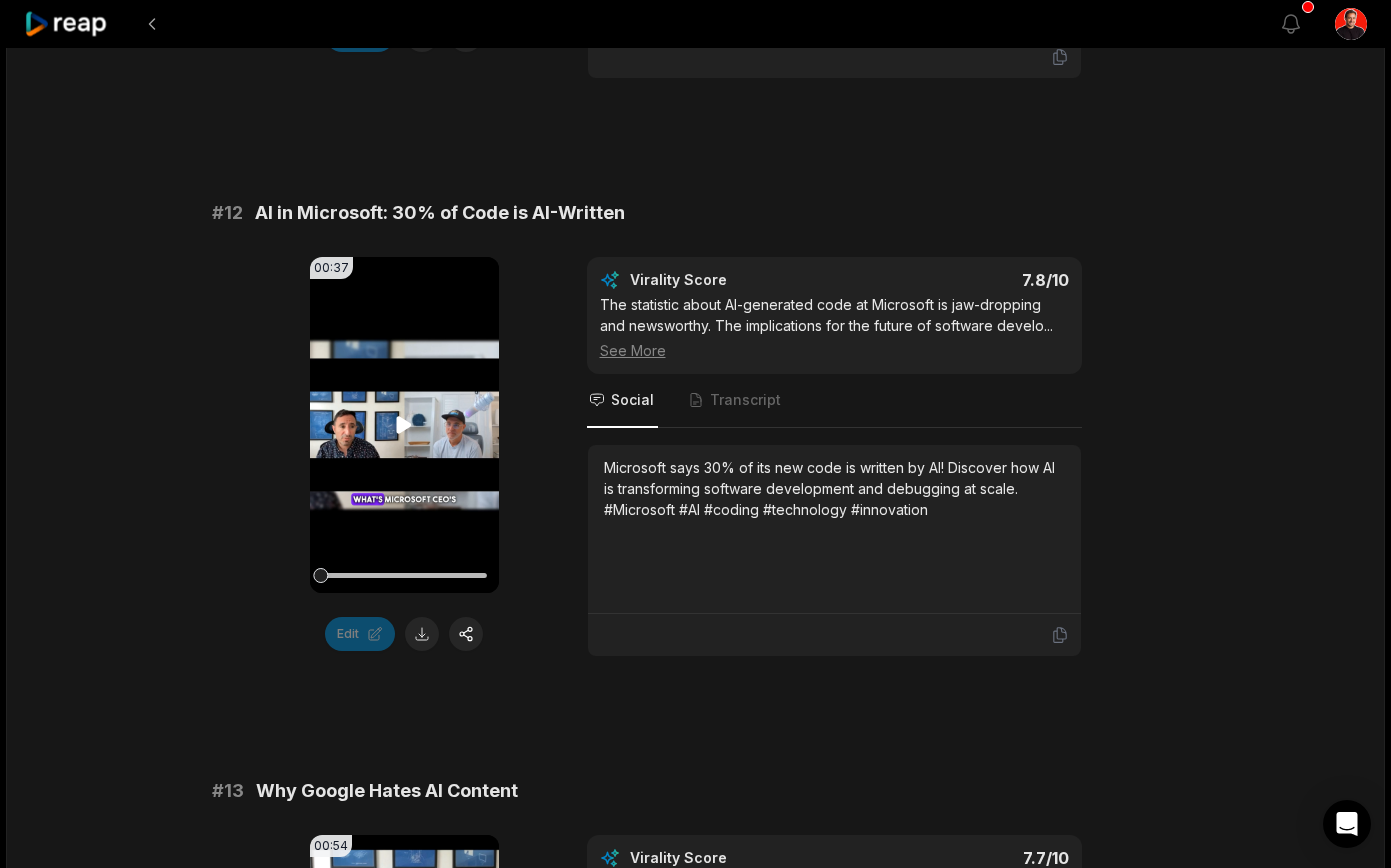 click 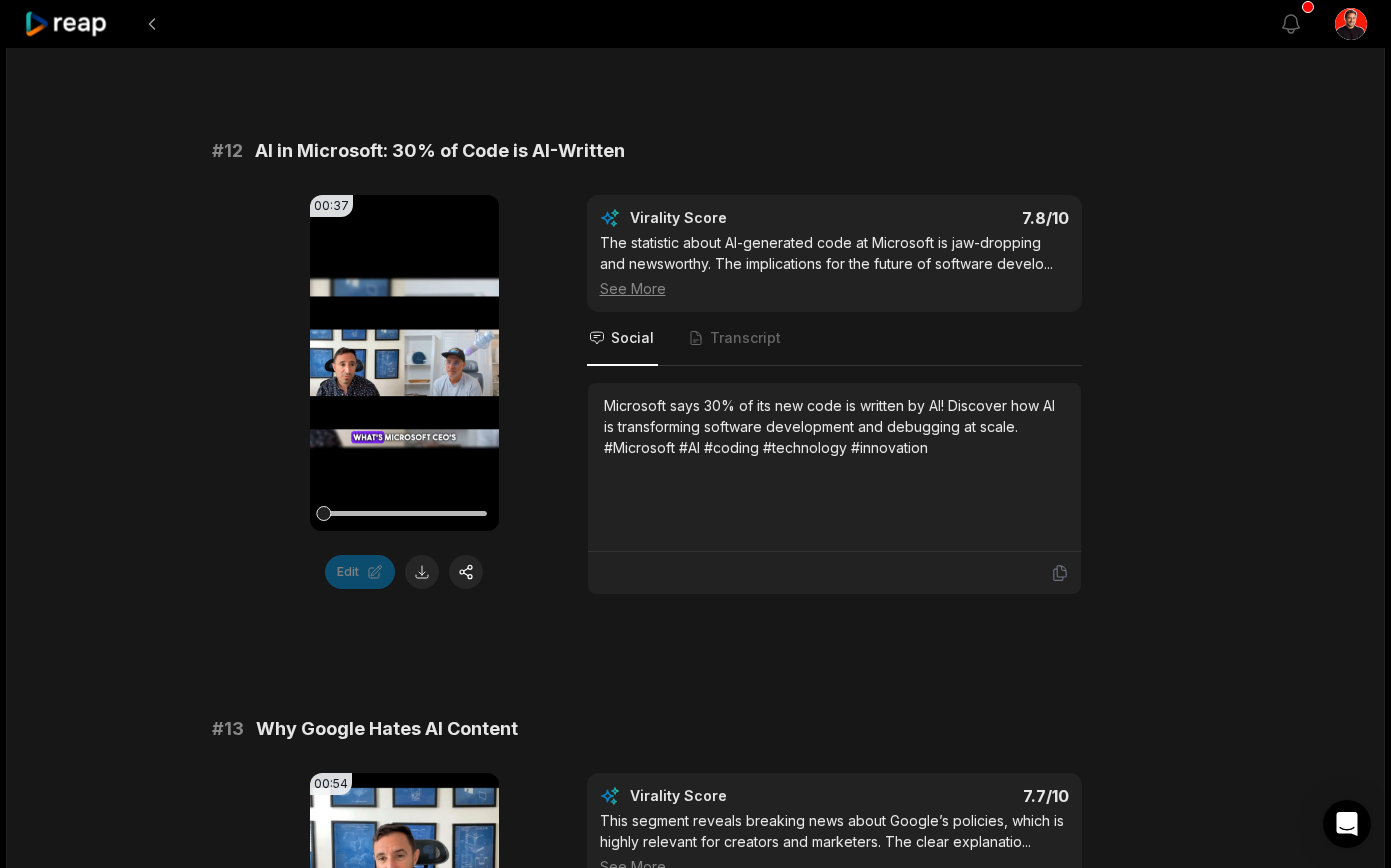 scroll, scrollTop: 864, scrollLeft: 0, axis: vertical 